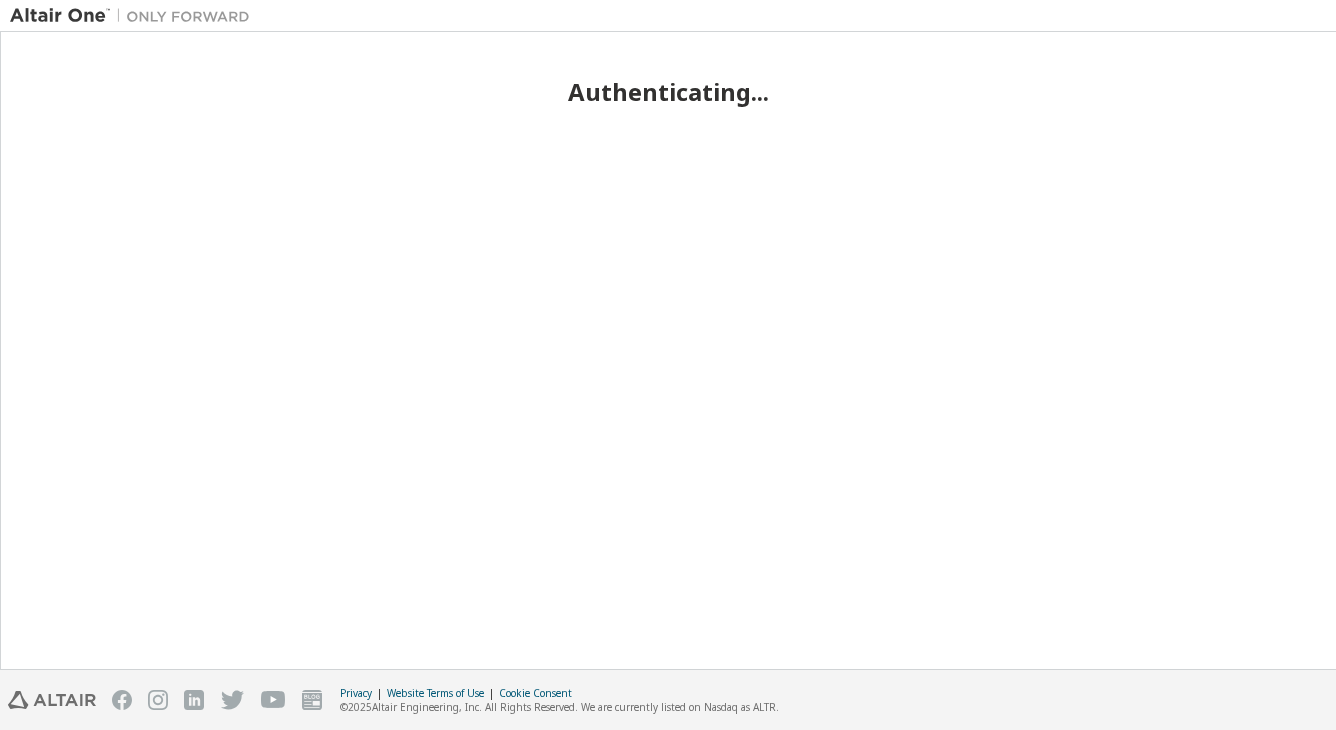 scroll, scrollTop: 0, scrollLeft: 0, axis: both 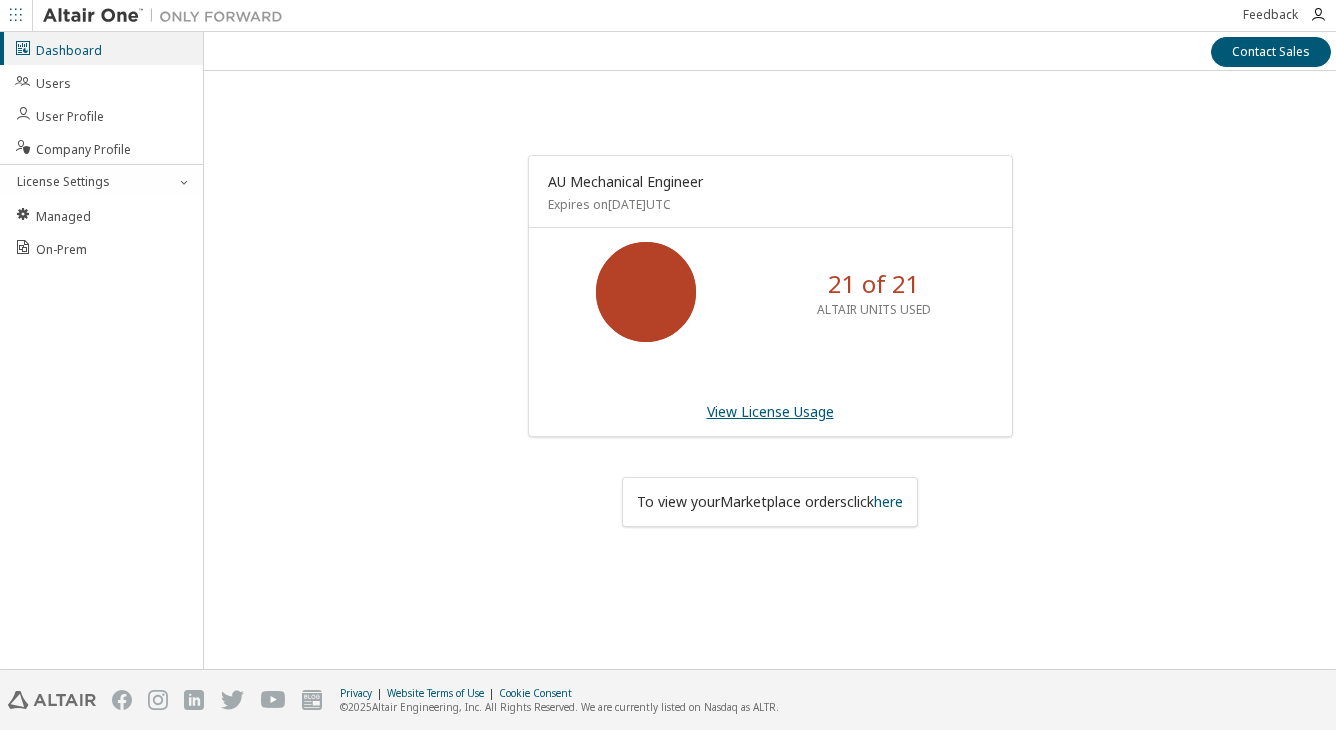 click on "View License Usage" at bounding box center [770, 411] 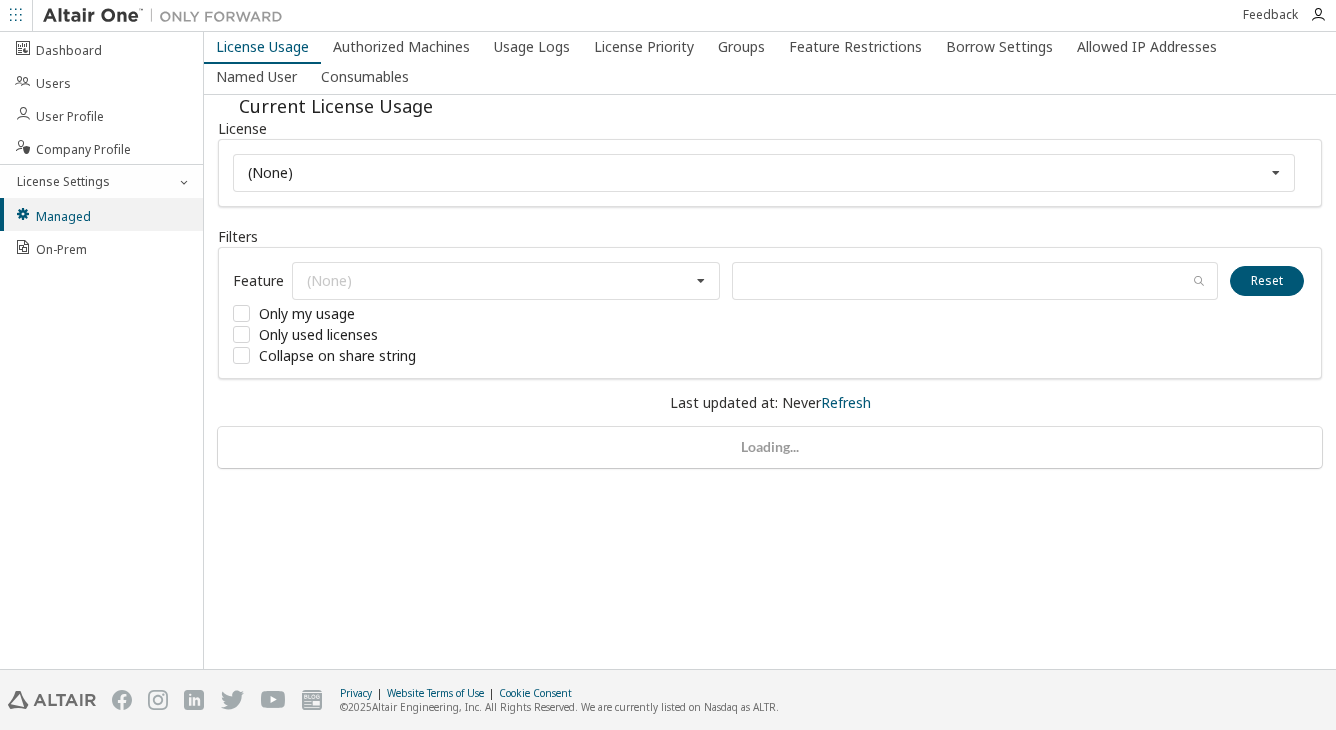 scroll, scrollTop: 0, scrollLeft: 0, axis: both 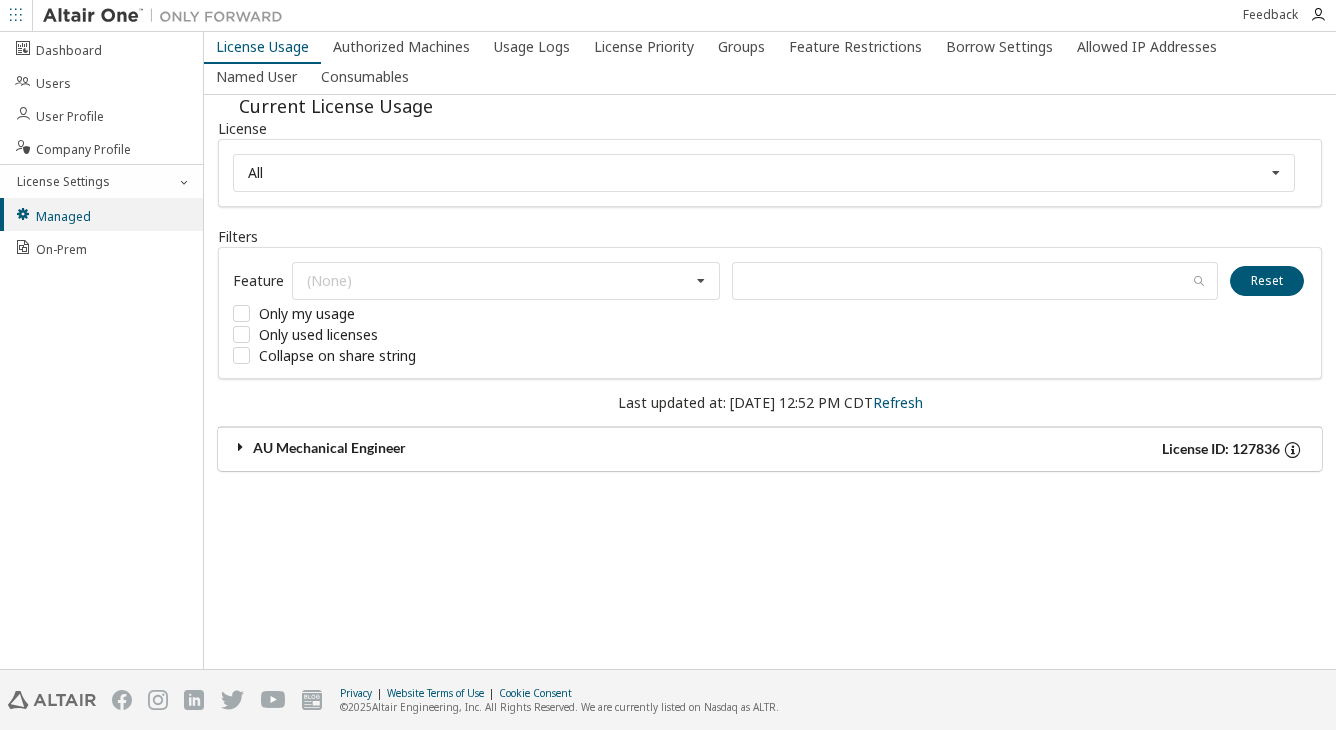 click at bounding box center (241, 447) 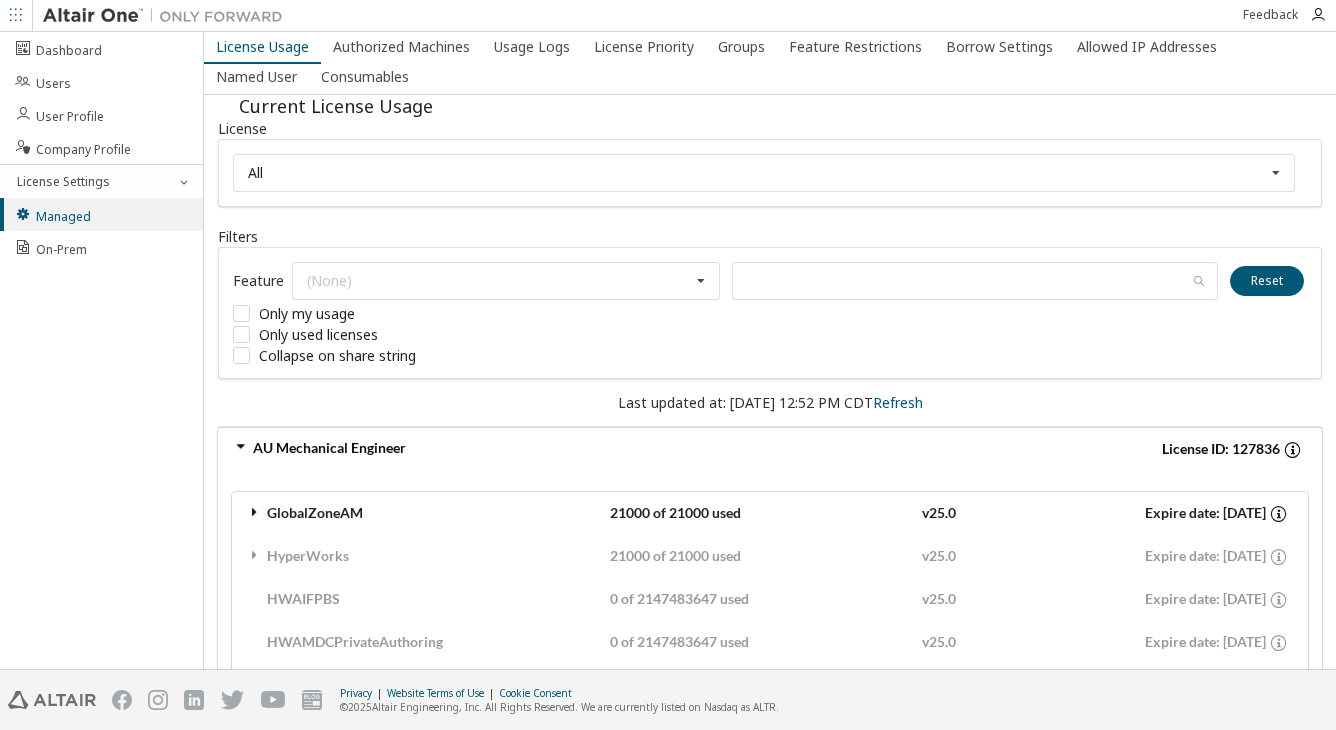 click at bounding box center [255, 512] 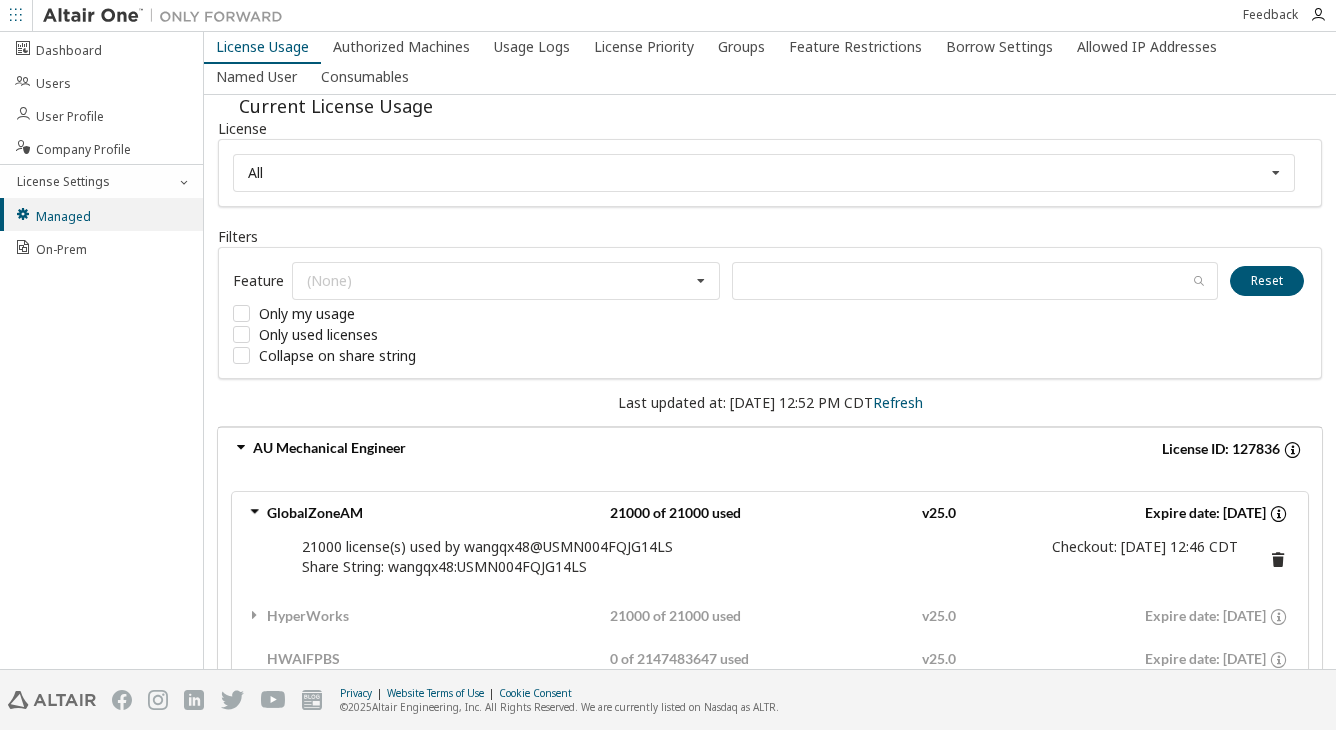 click at bounding box center (255, 512) 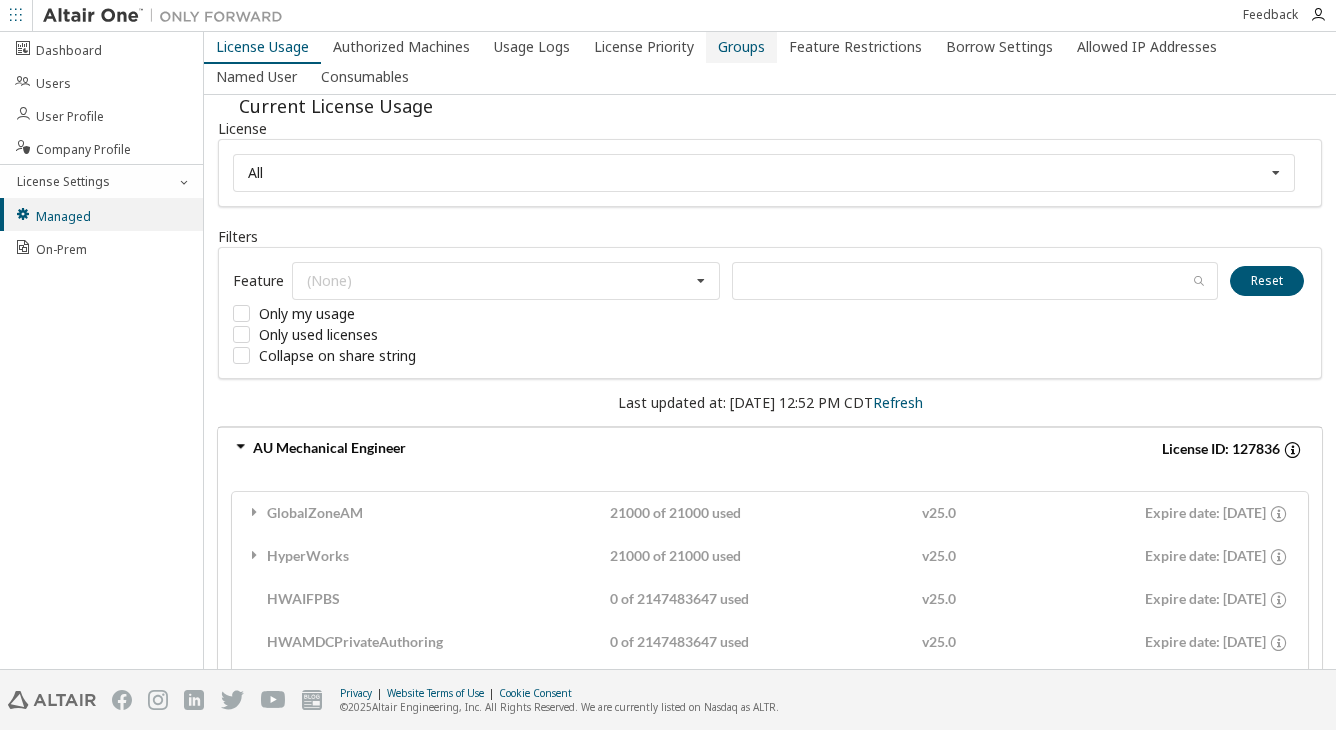 click on "Groups" at bounding box center (741, 47) 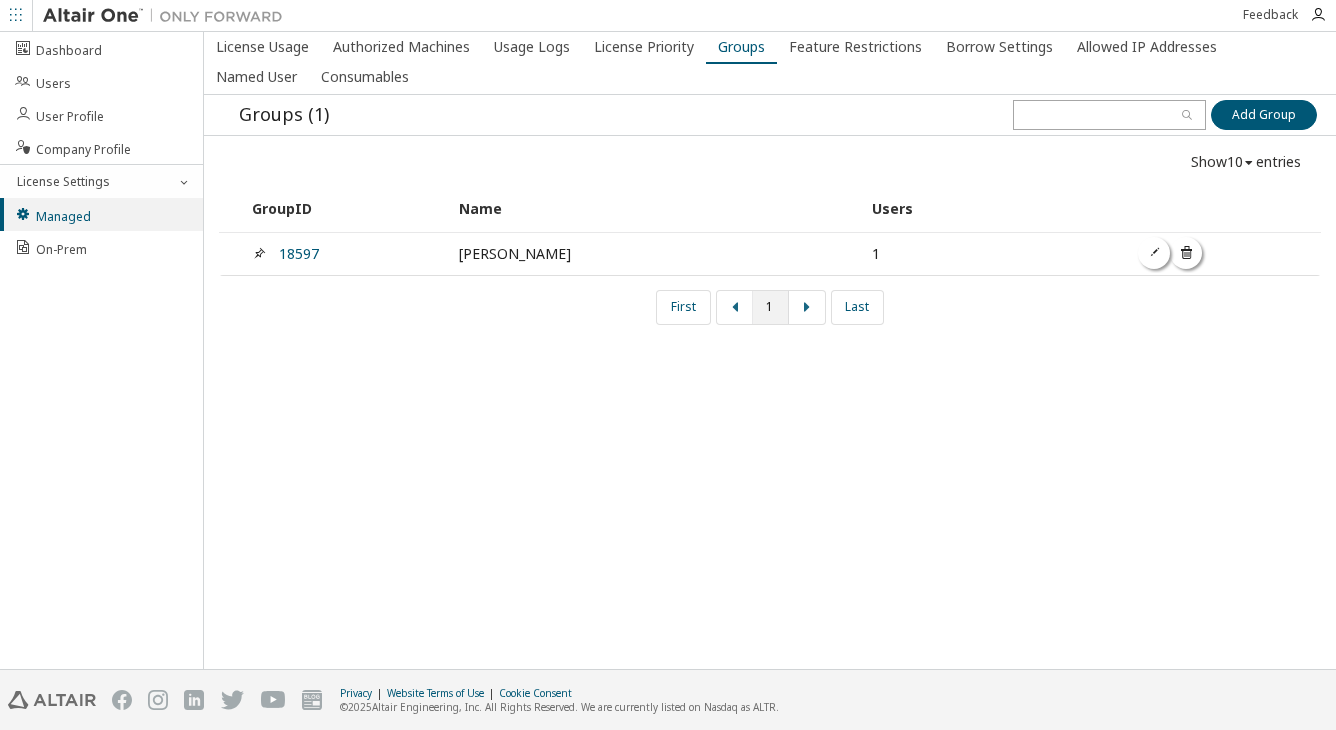 click at bounding box center [1187, 253] 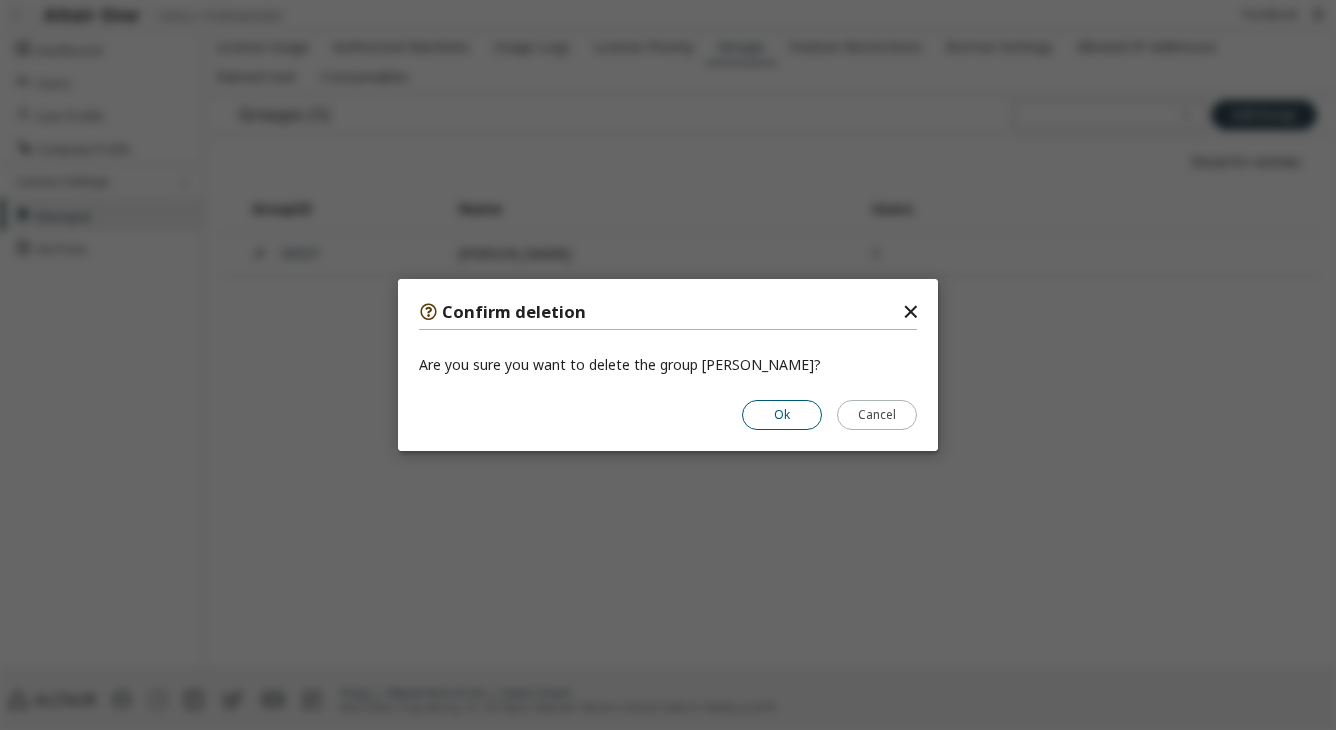 click on "Ok" at bounding box center [782, 415] 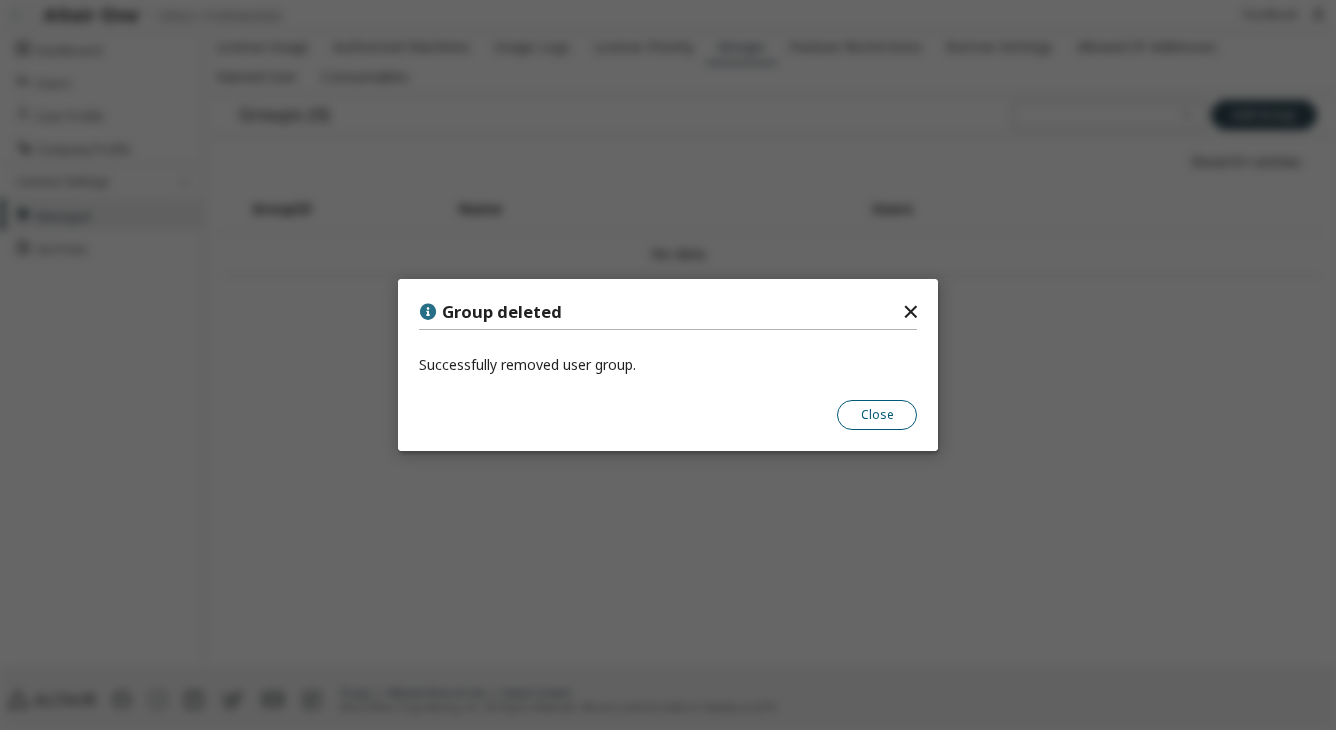 click on "Close" at bounding box center (877, 415) 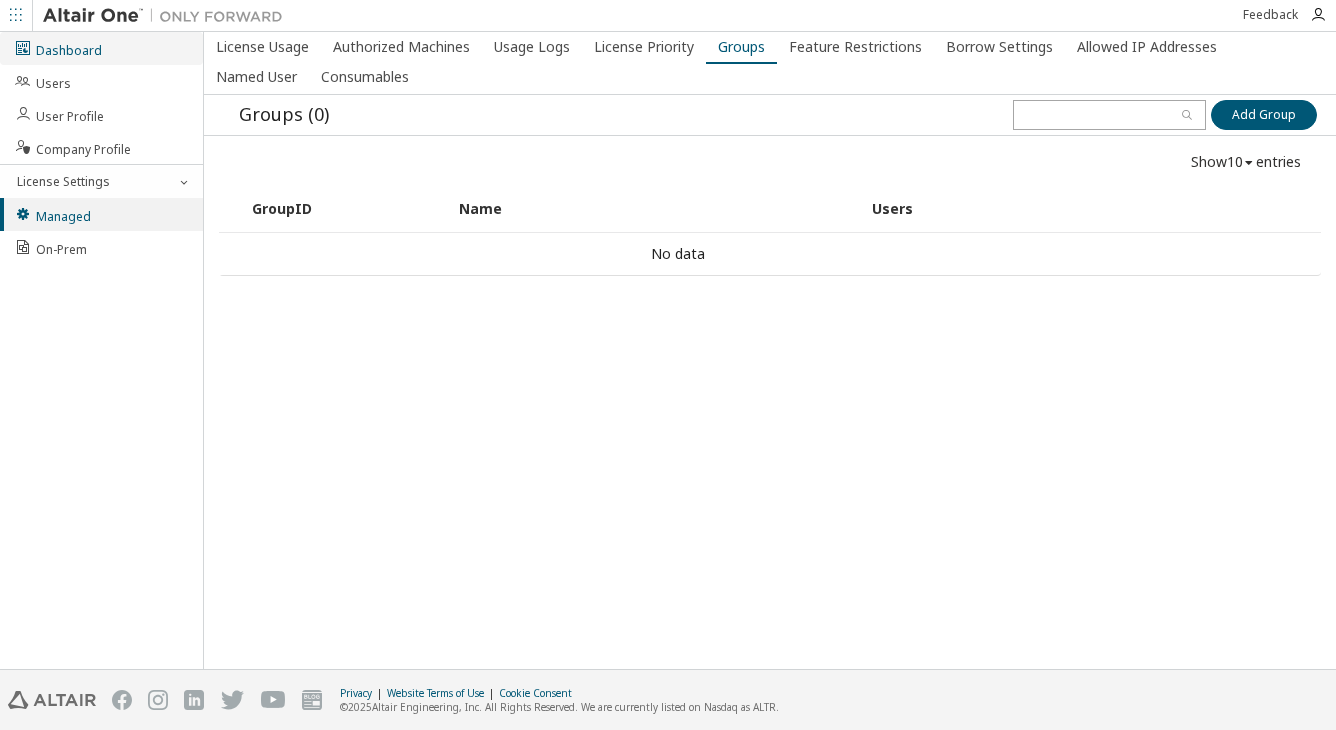 click on "Dashboard" at bounding box center [58, 48] 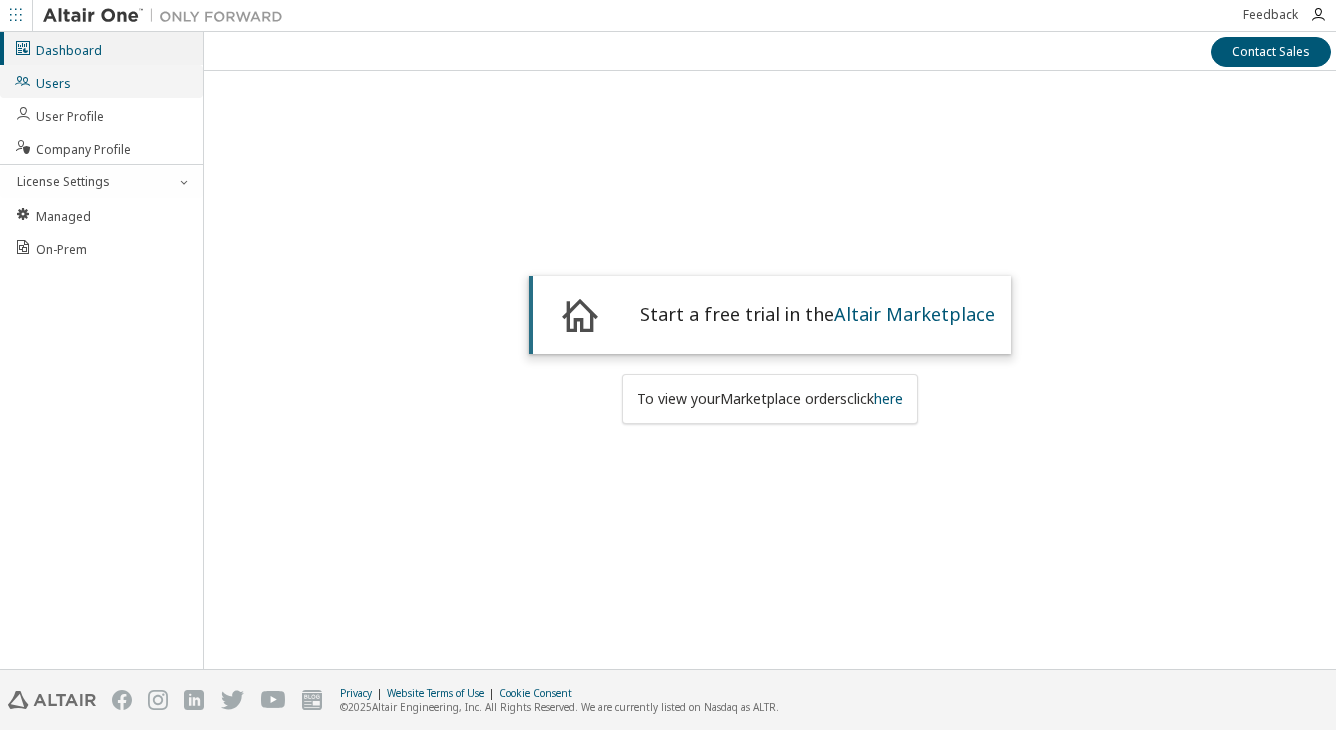 click on "Users" at bounding box center [42, 81] 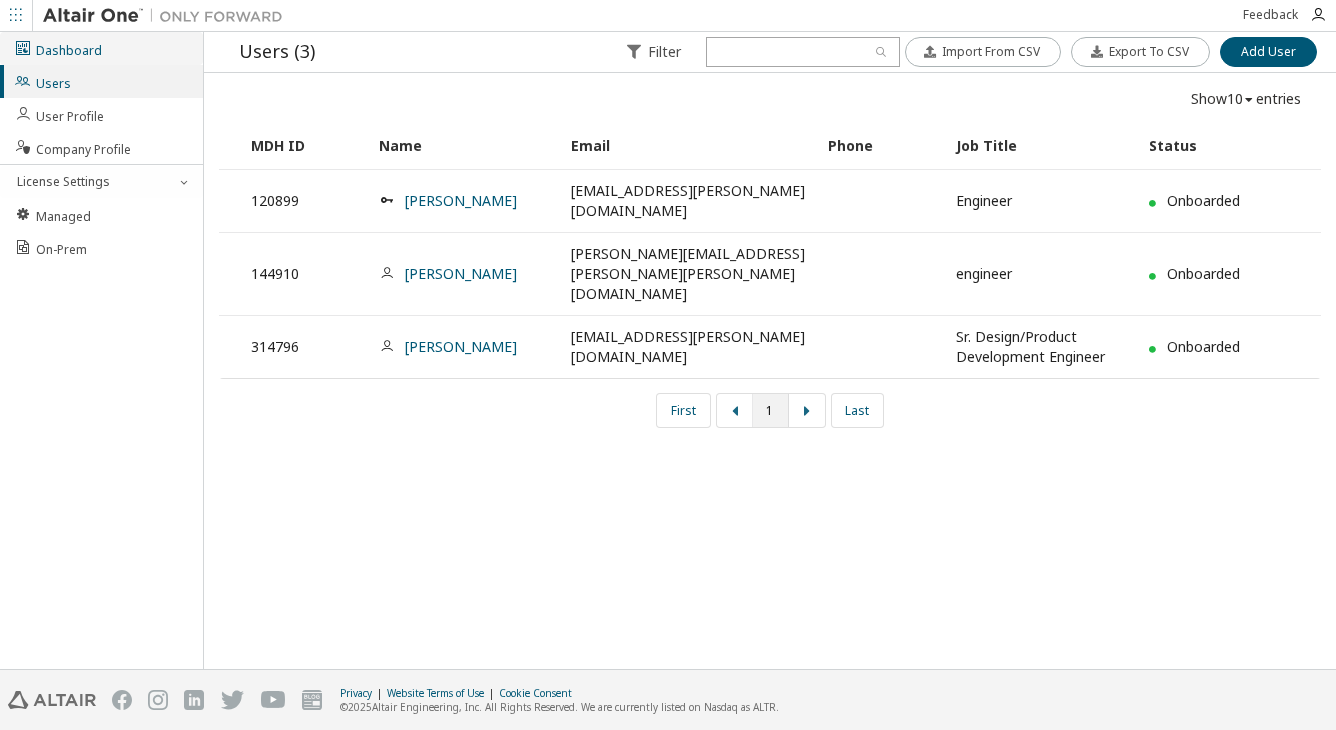 click on "Dashboard" at bounding box center (58, 48) 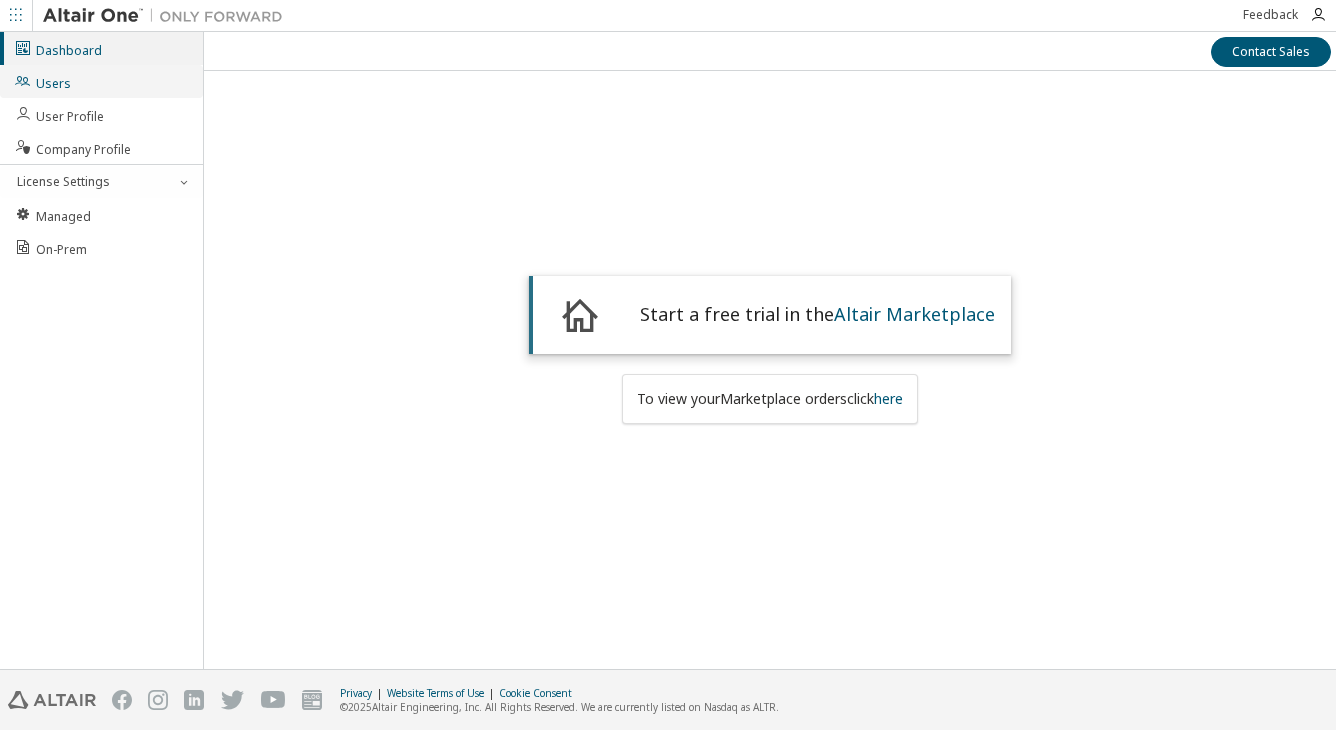 click on "Users" at bounding box center [42, 81] 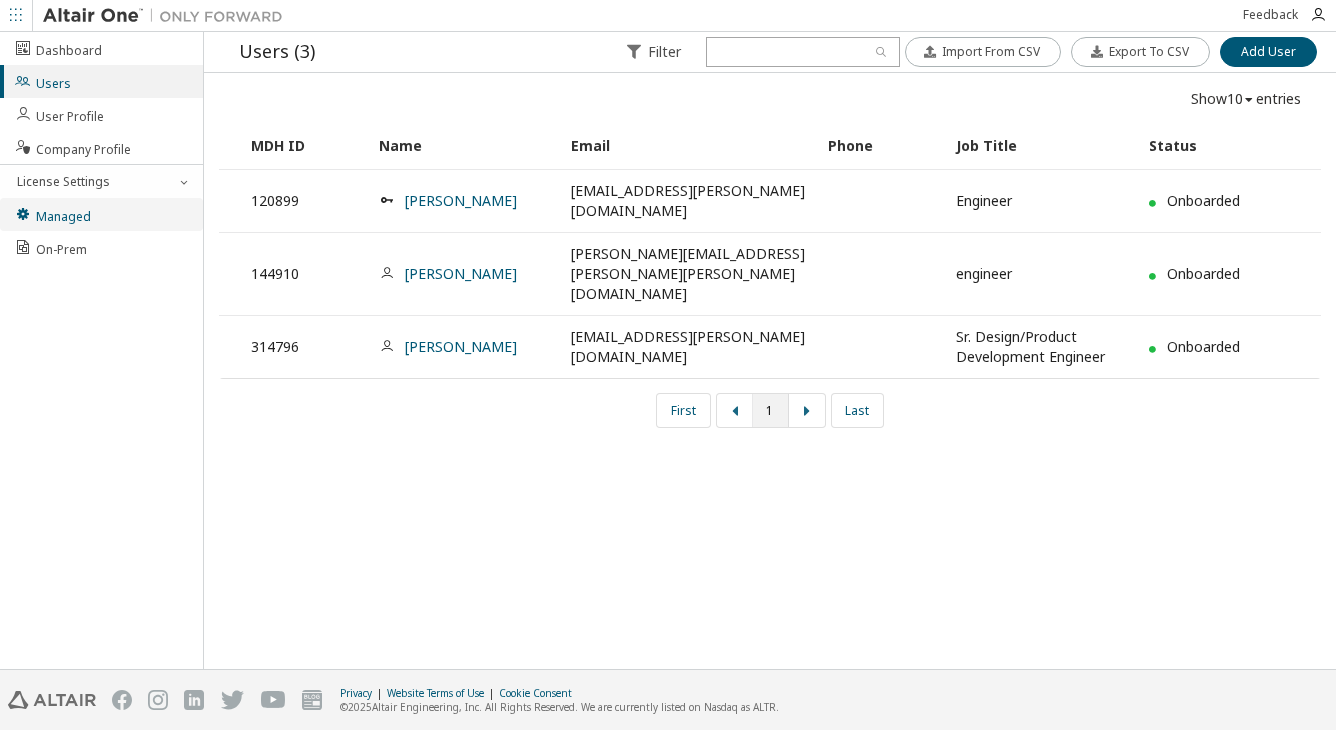 click on "Managed" at bounding box center [52, 214] 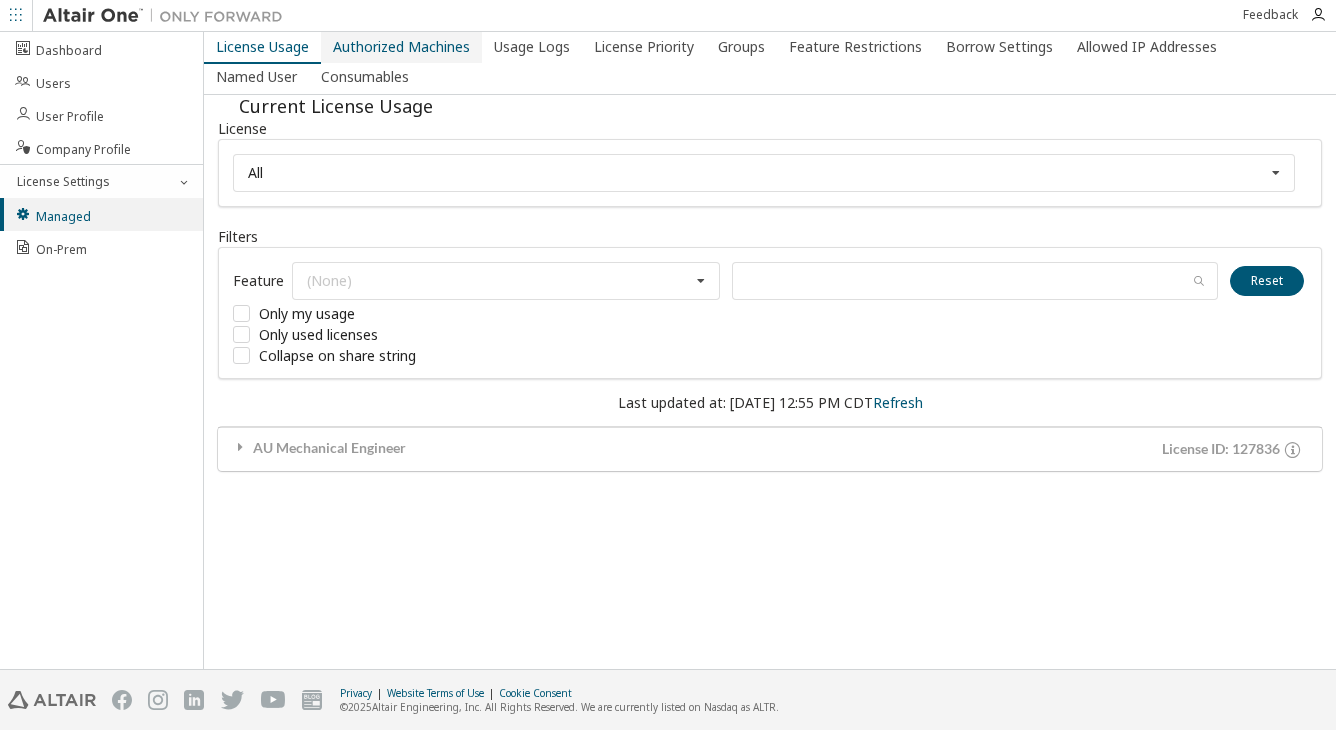 click on "Authorized Machines" at bounding box center [401, 47] 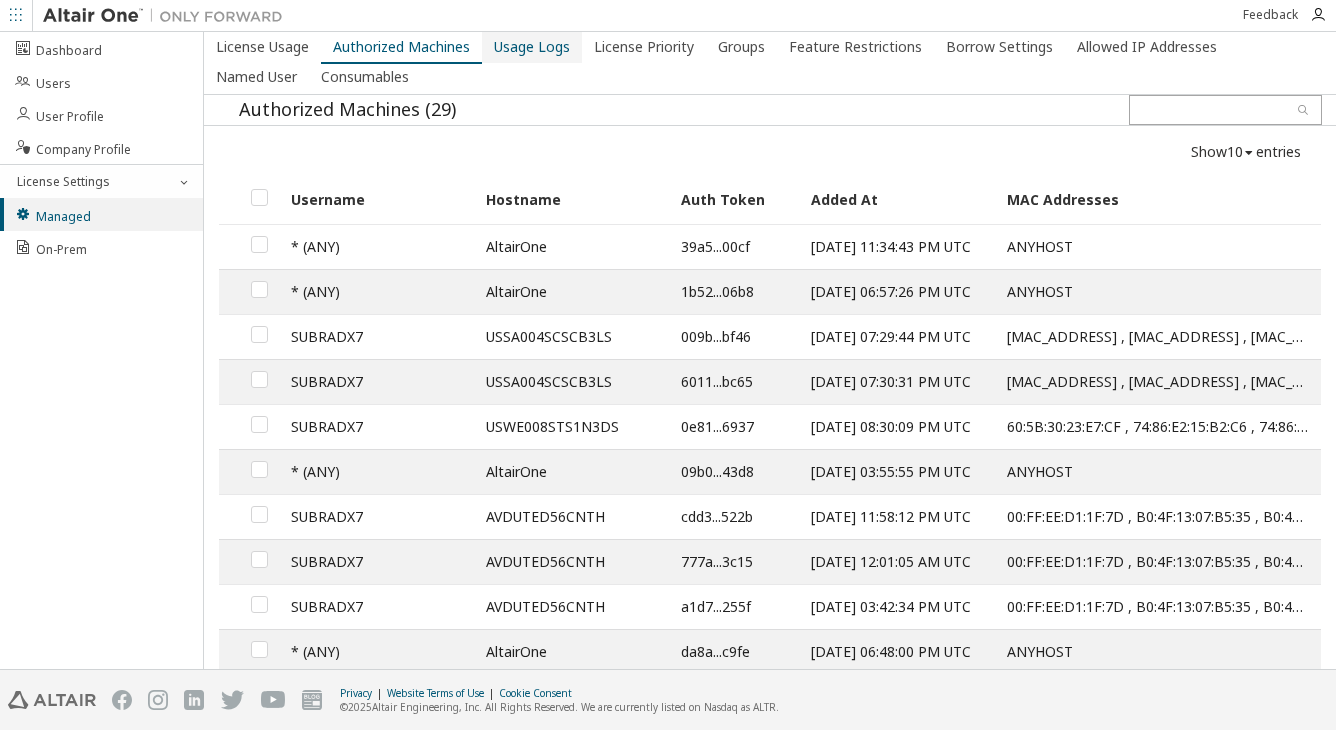 click on "Usage Logs" at bounding box center (532, 47) 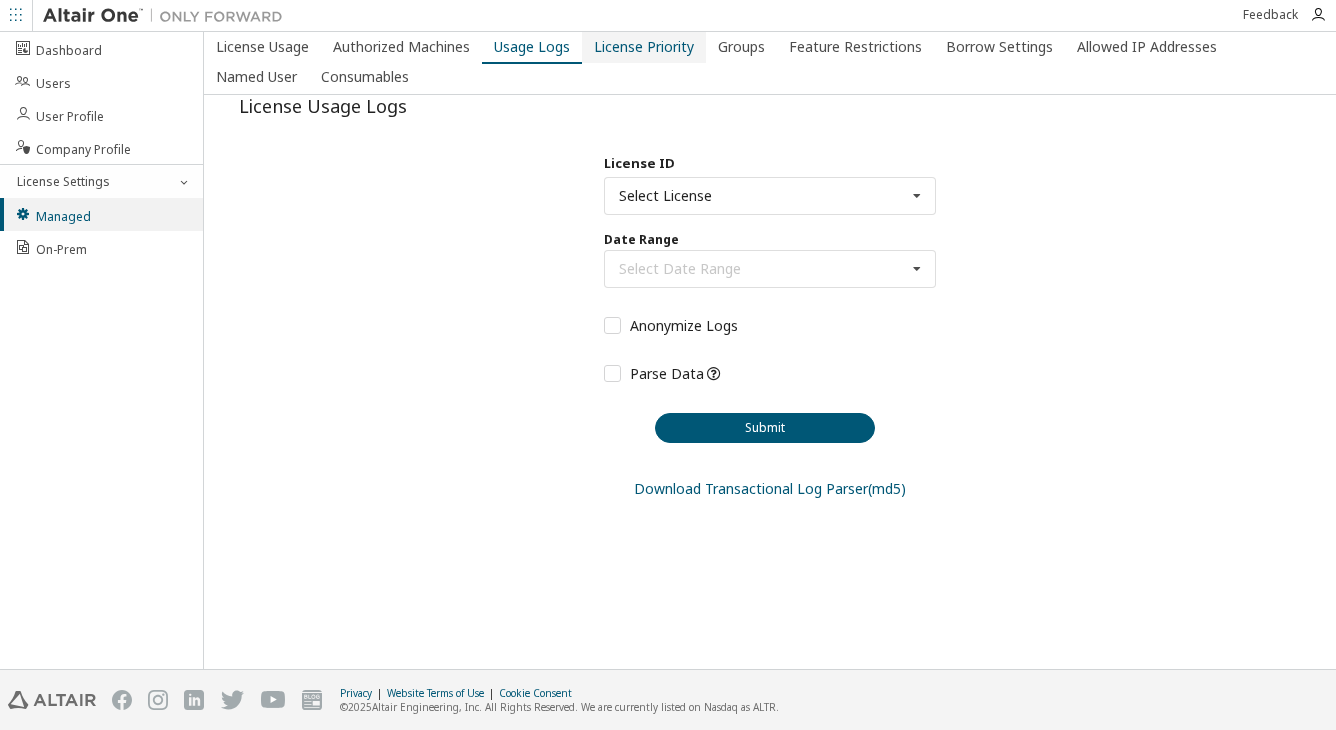 click on "License Priority" at bounding box center (644, 47) 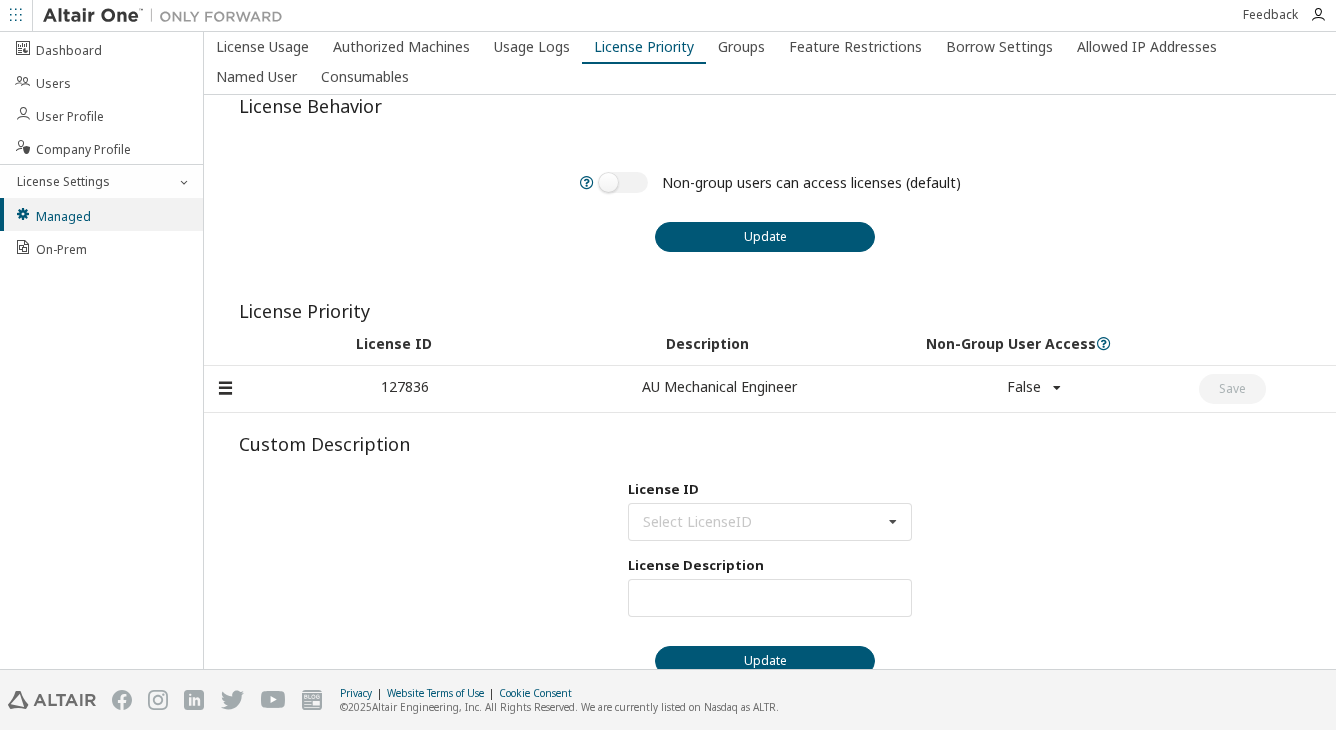 click at bounding box center [1057, 388] 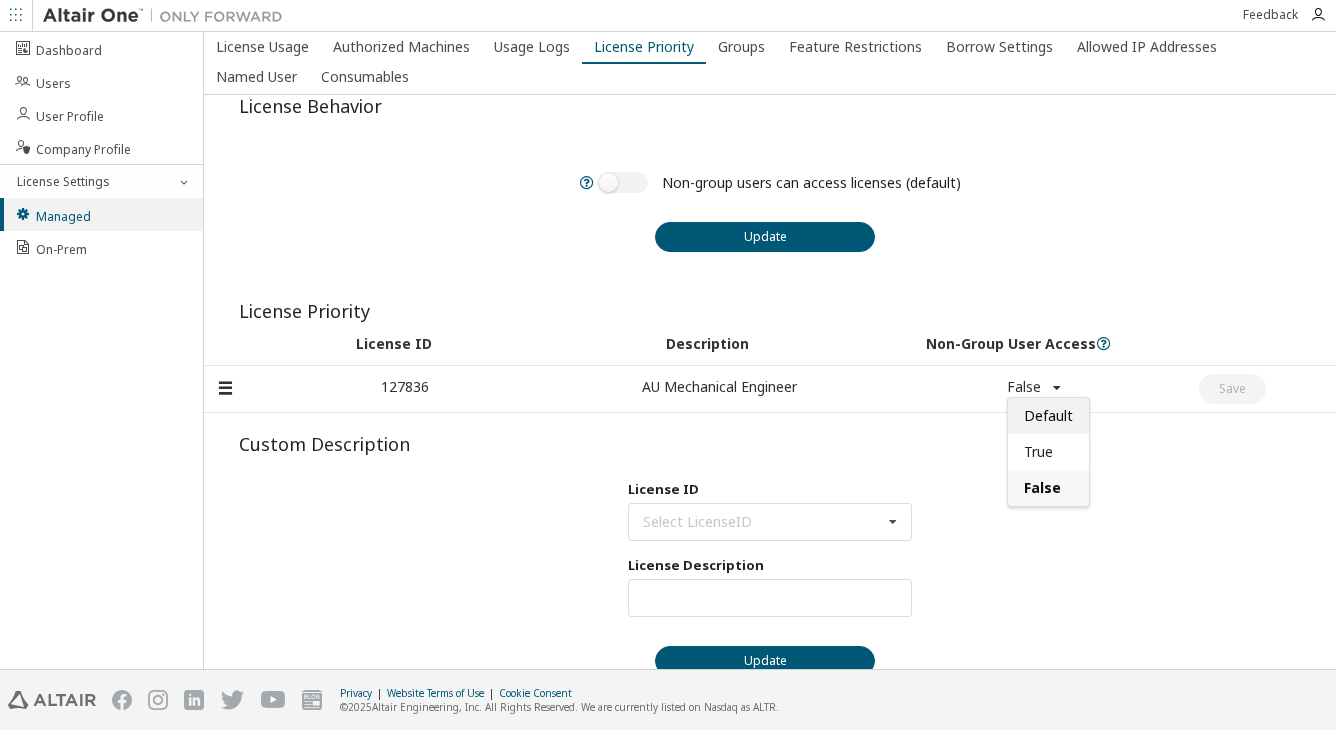 click on "Default" at bounding box center (1048, 415) 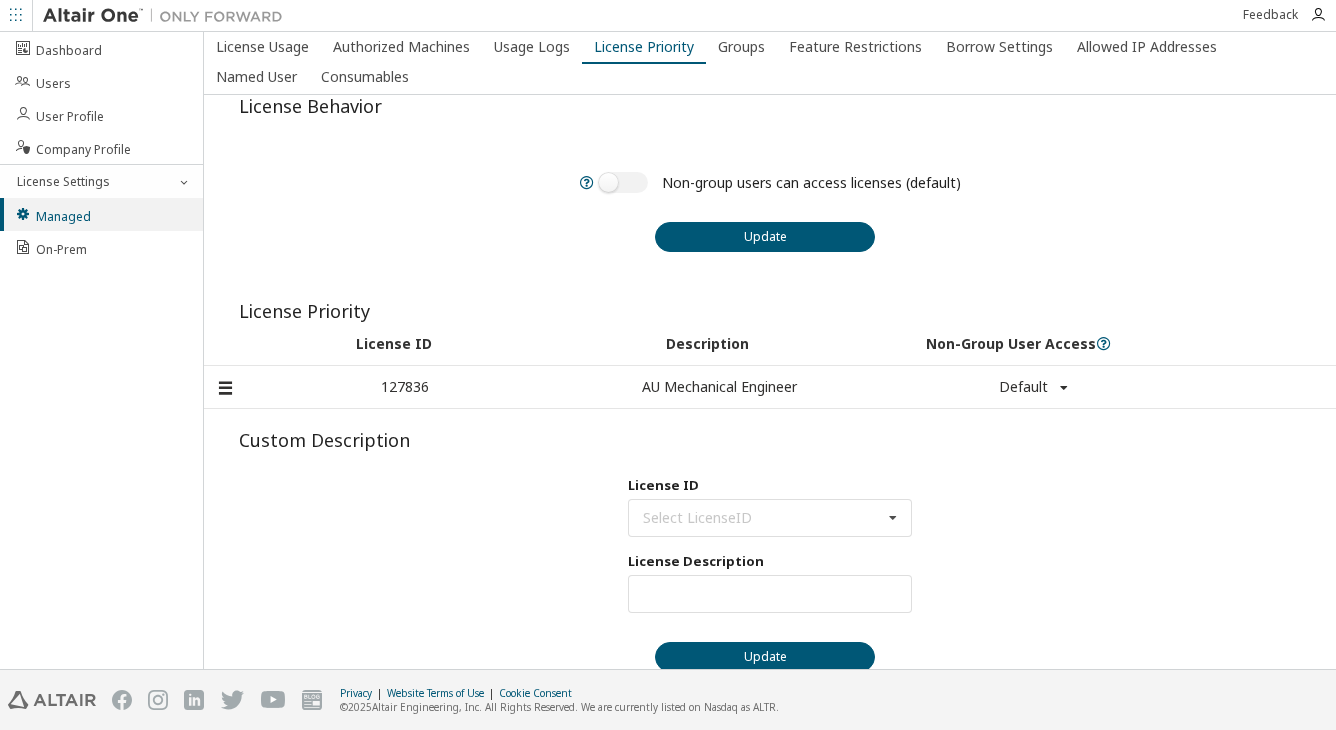 click on "License Behavior Non-group users can access licenses (default) Update License Priority License ID Description Non-Group User Access  127836 AU Mechanical Engineer  Default Default True False Custom Description License ID Select LicenseID 127836 - AU Mechanical Engineer  License Description Max Units:  Update" at bounding box center (770, 354) 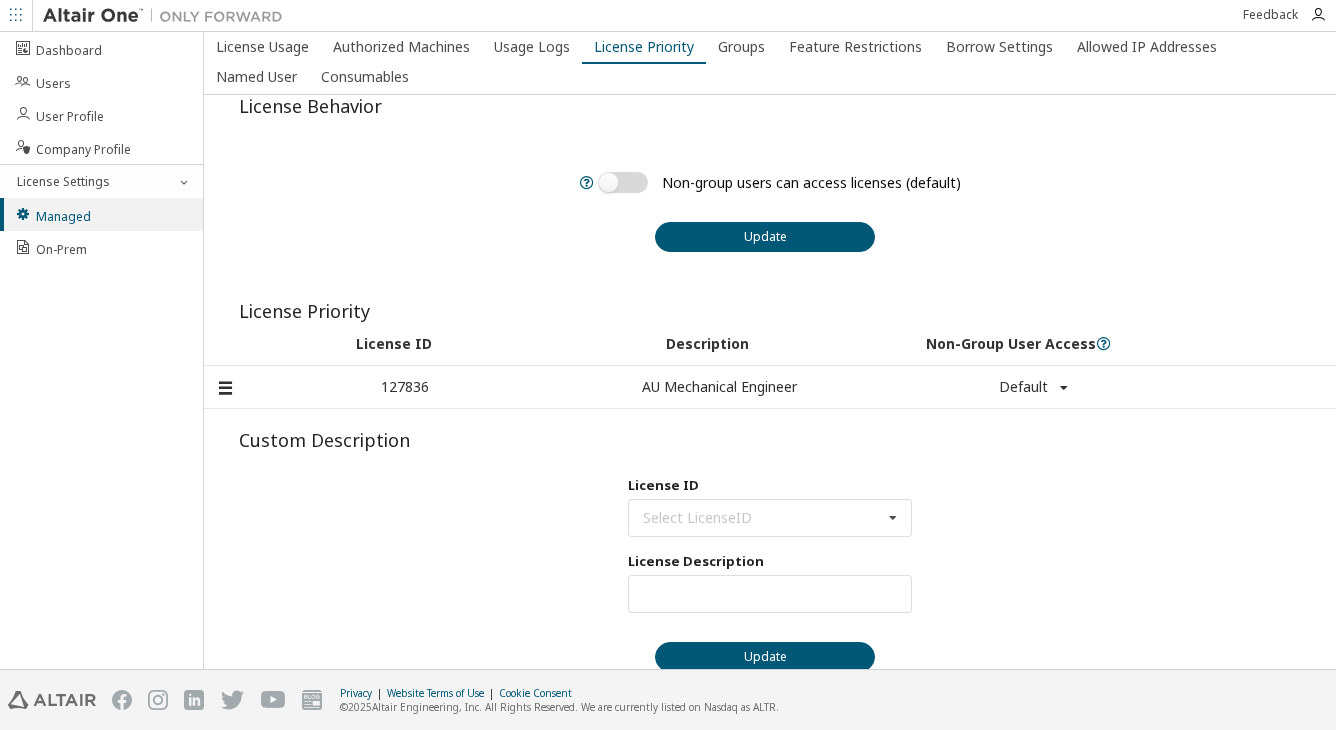 click on "Non-group users can access licenses (default)" at bounding box center (780, 182) 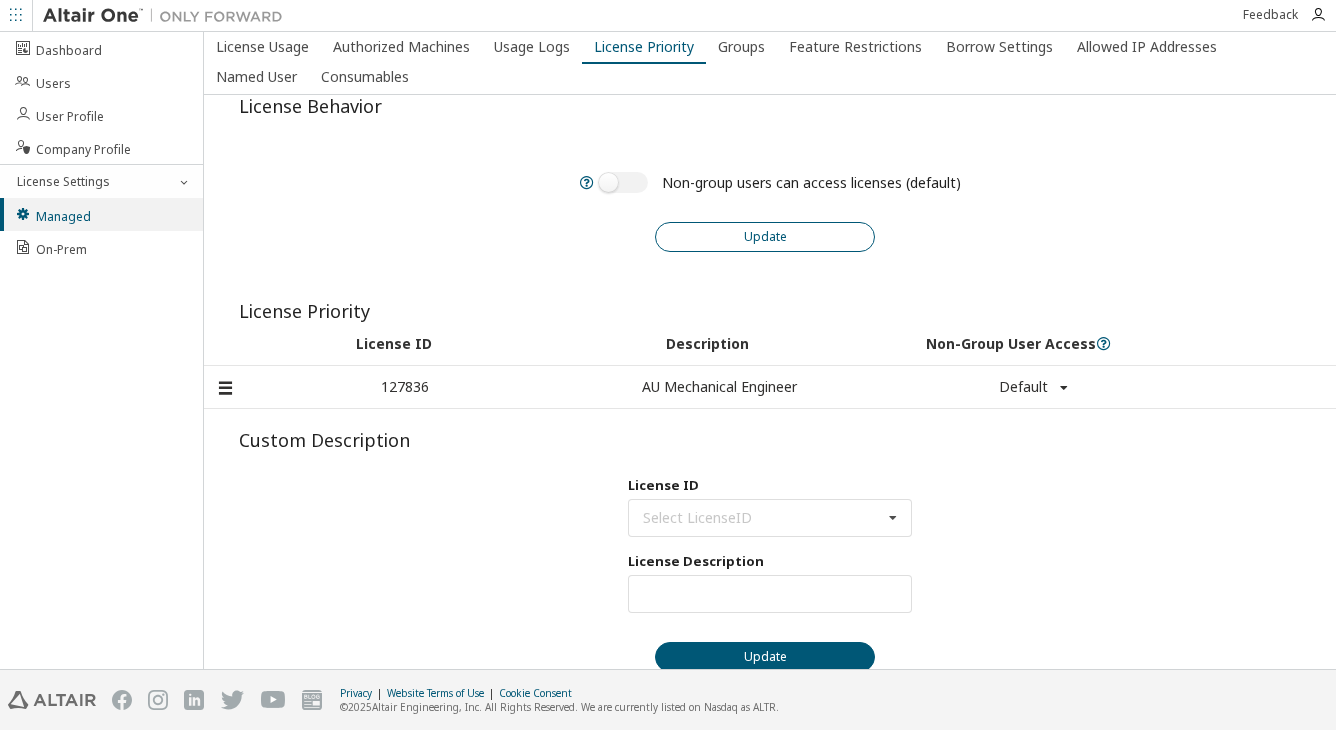 click on "Update" at bounding box center [765, 237] 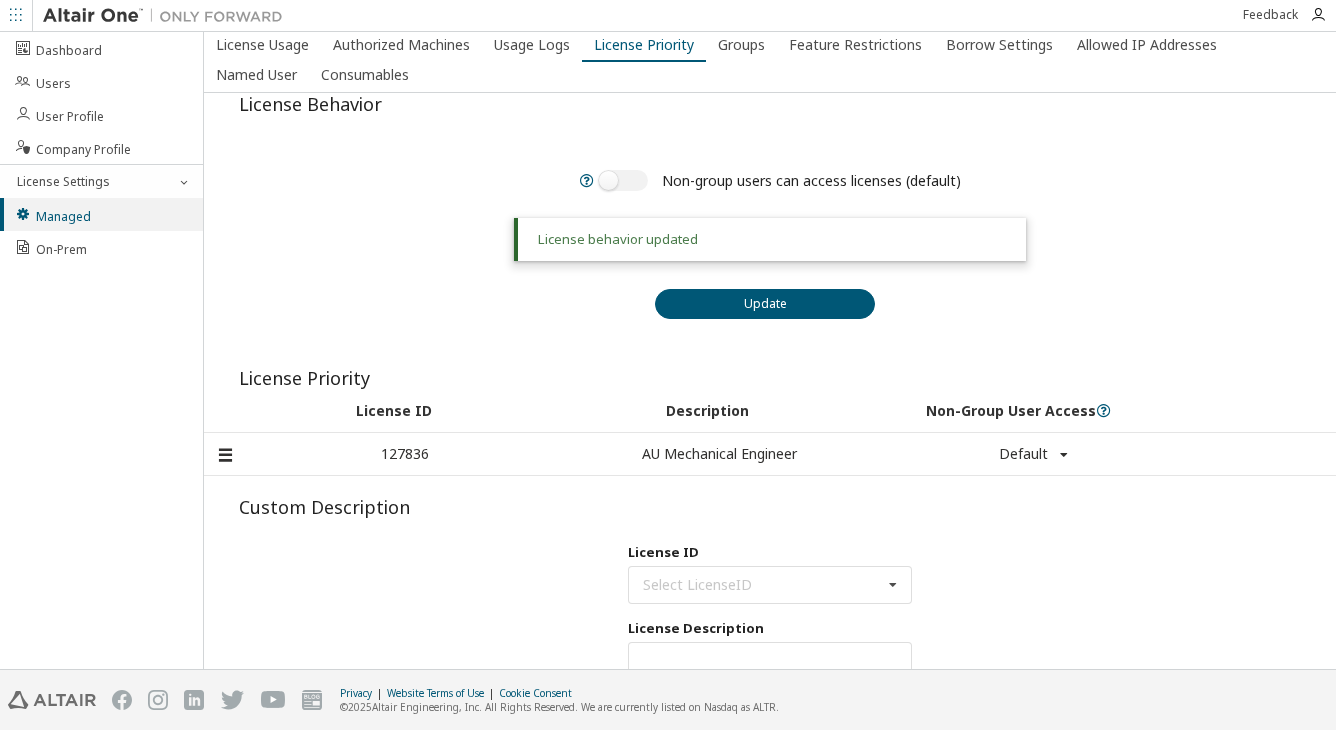scroll, scrollTop: 0, scrollLeft: 0, axis: both 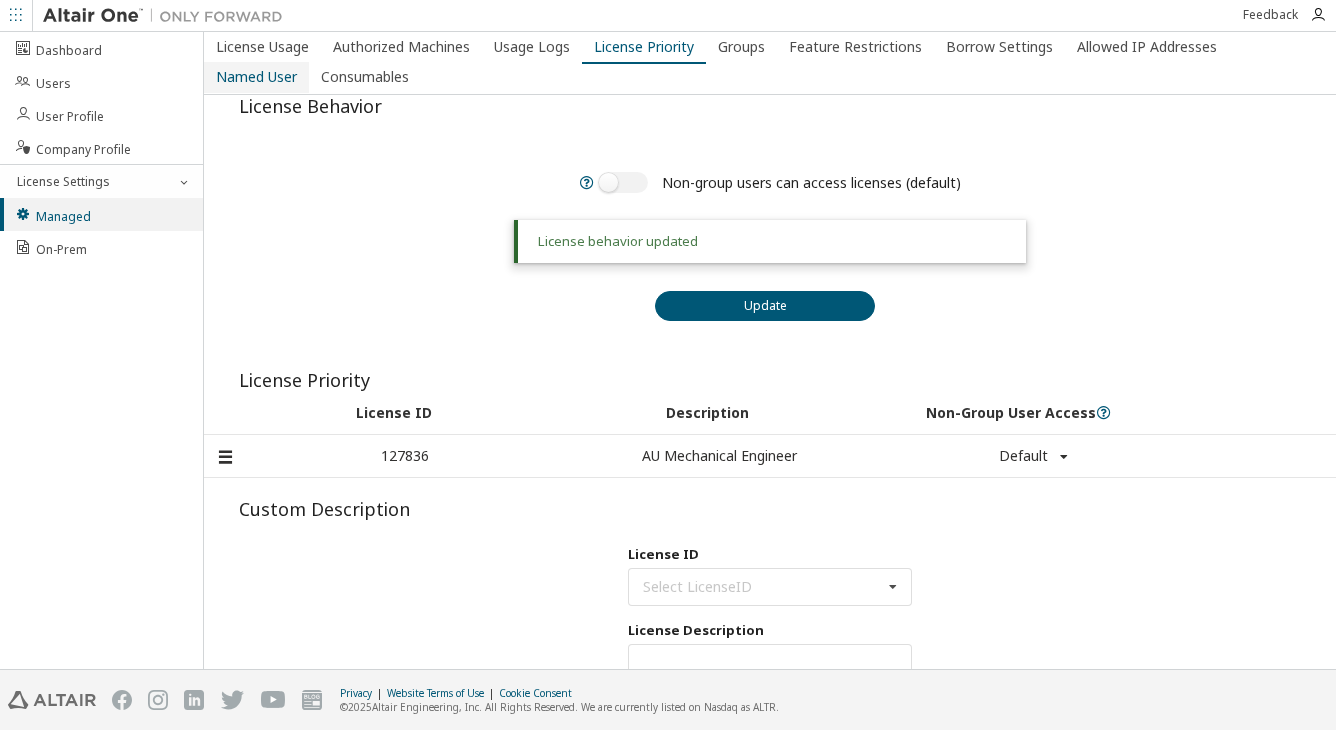 click on "Named User" at bounding box center (256, 77) 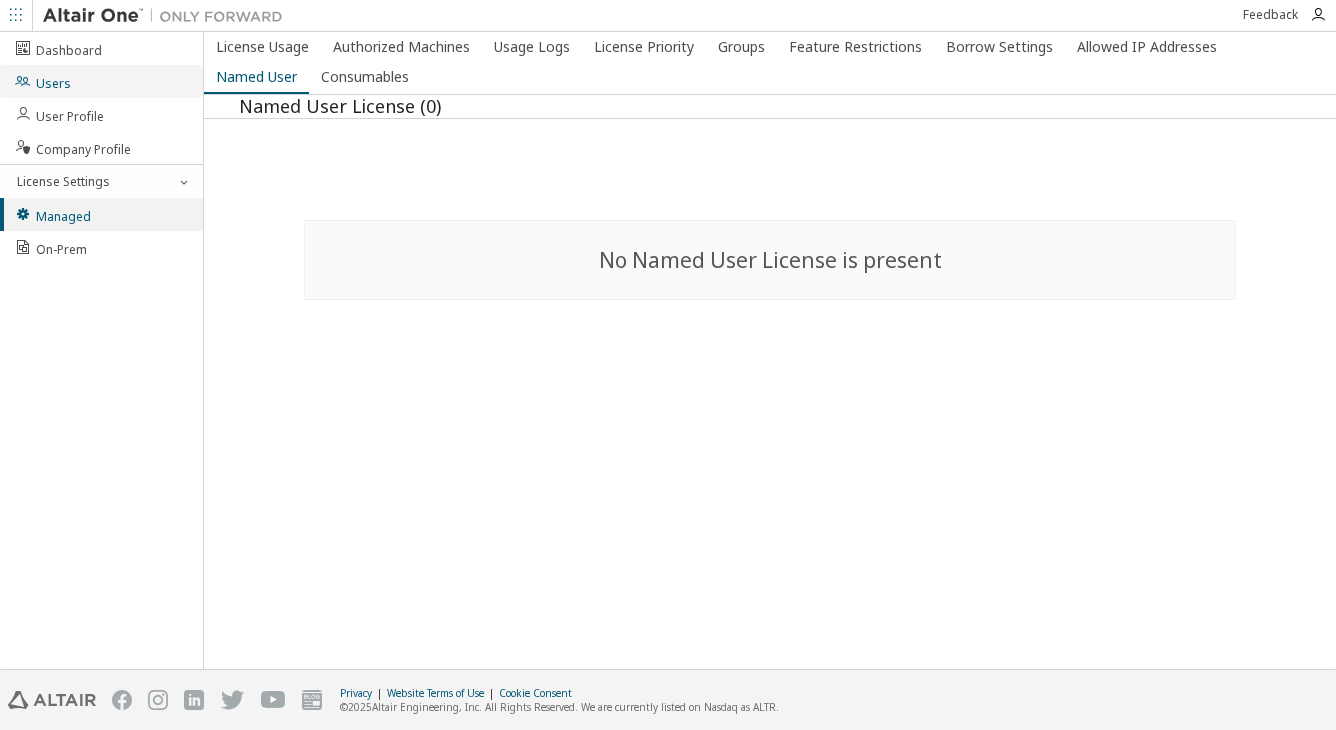click on "Users" at bounding box center (101, 81) 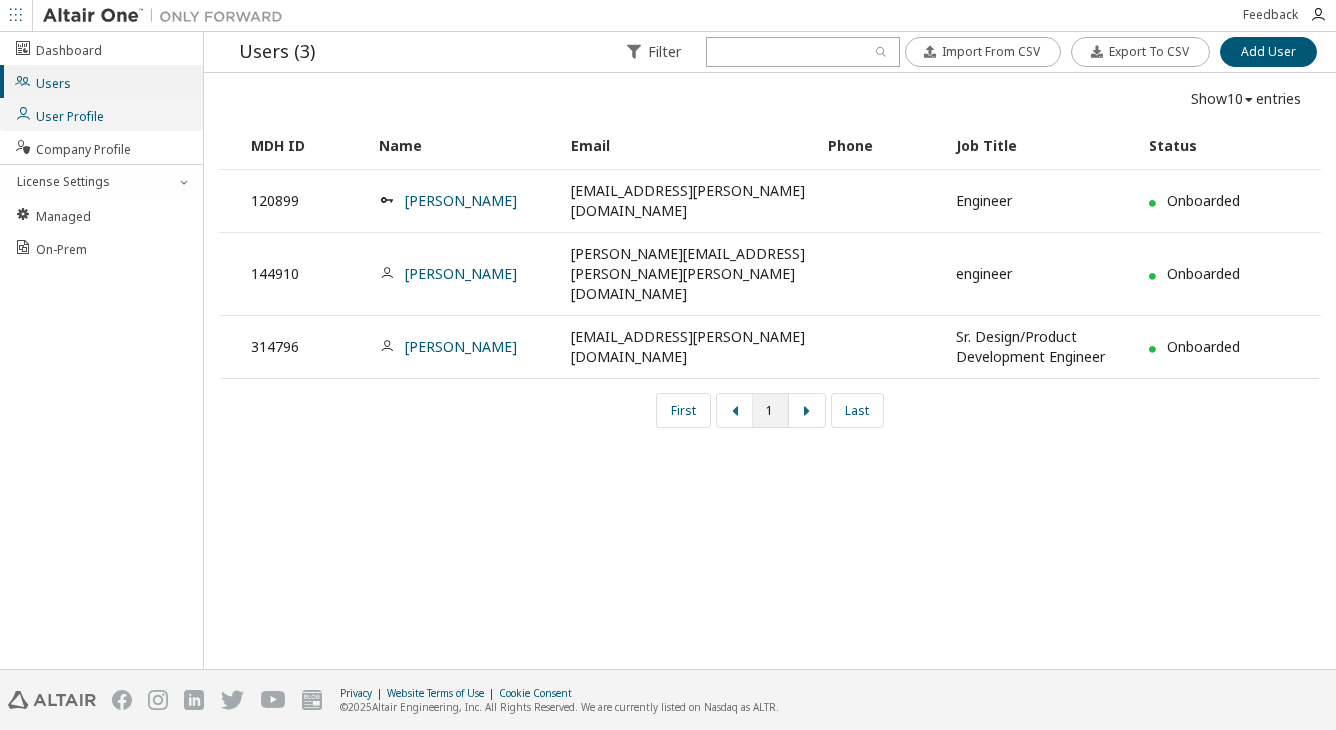 click on "User Profile" at bounding box center [59, 114] 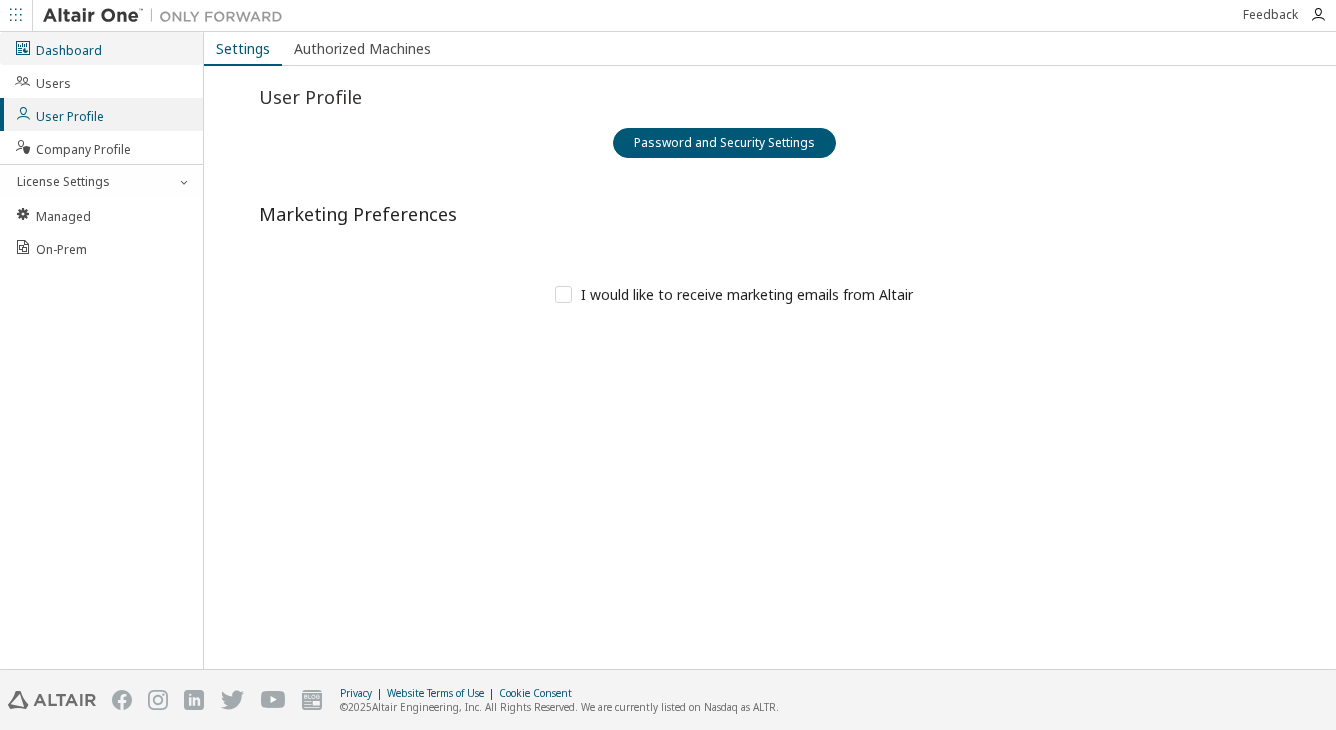click on "Dashboard" at bounding box center (58, 48) 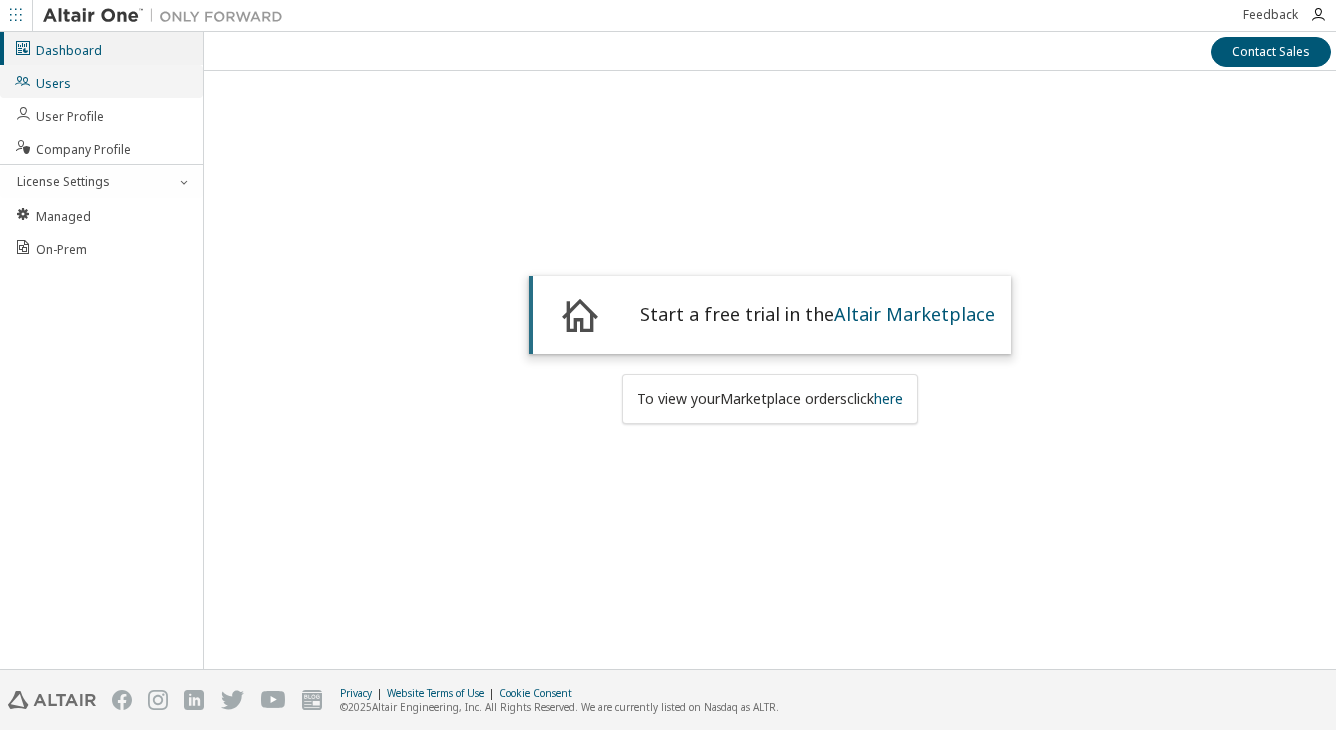 click on "Users" at bounding box center [42, 81] 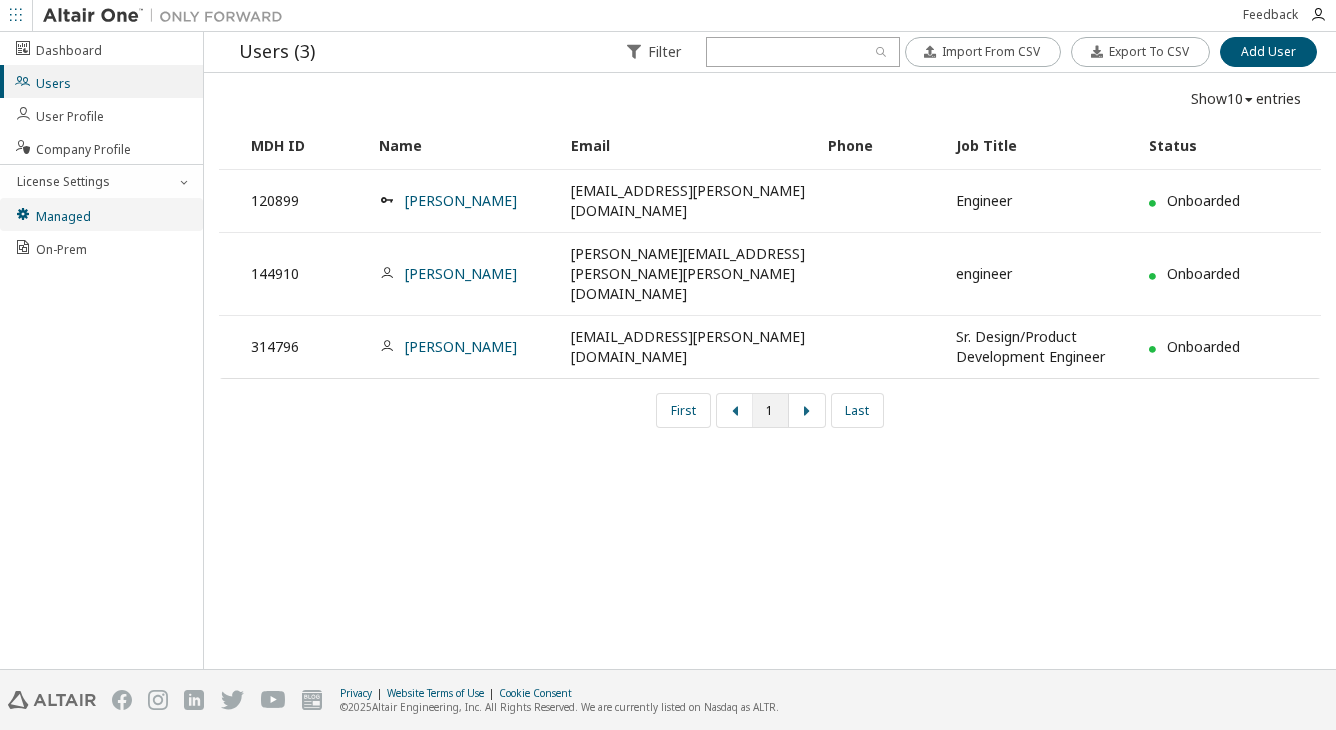 click on "Managed" at bounding box center (52, 214) 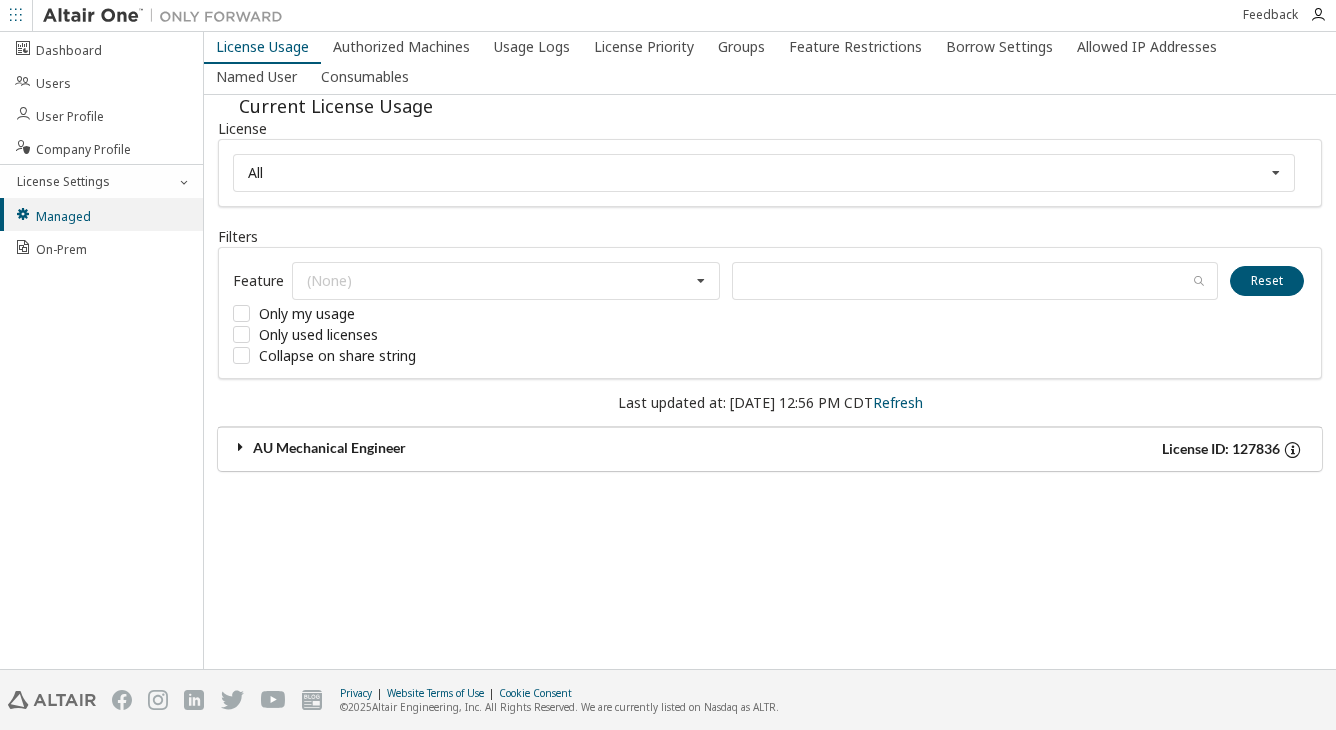click at bounding box center (241, 447) 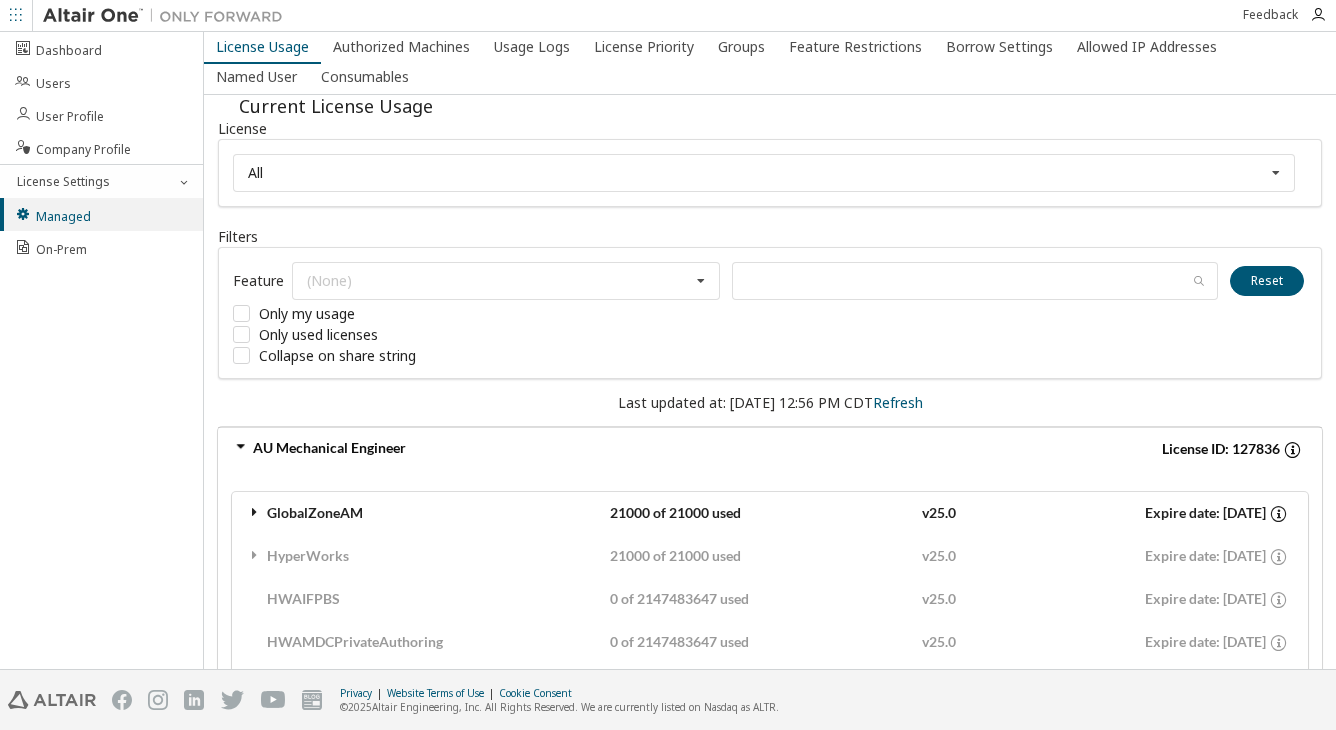 click at bounding box center [255, 512] 